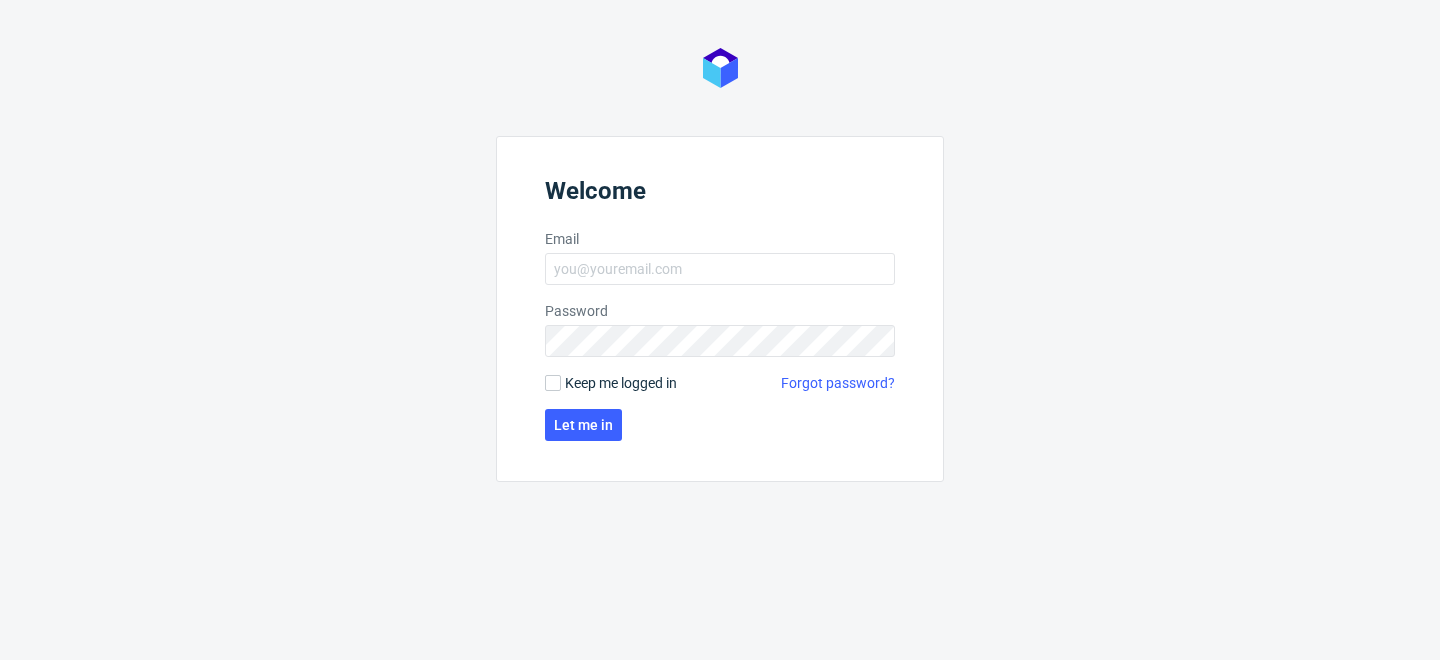 scroll, scrollTop: 0, scrollLeft: 0, axis: both 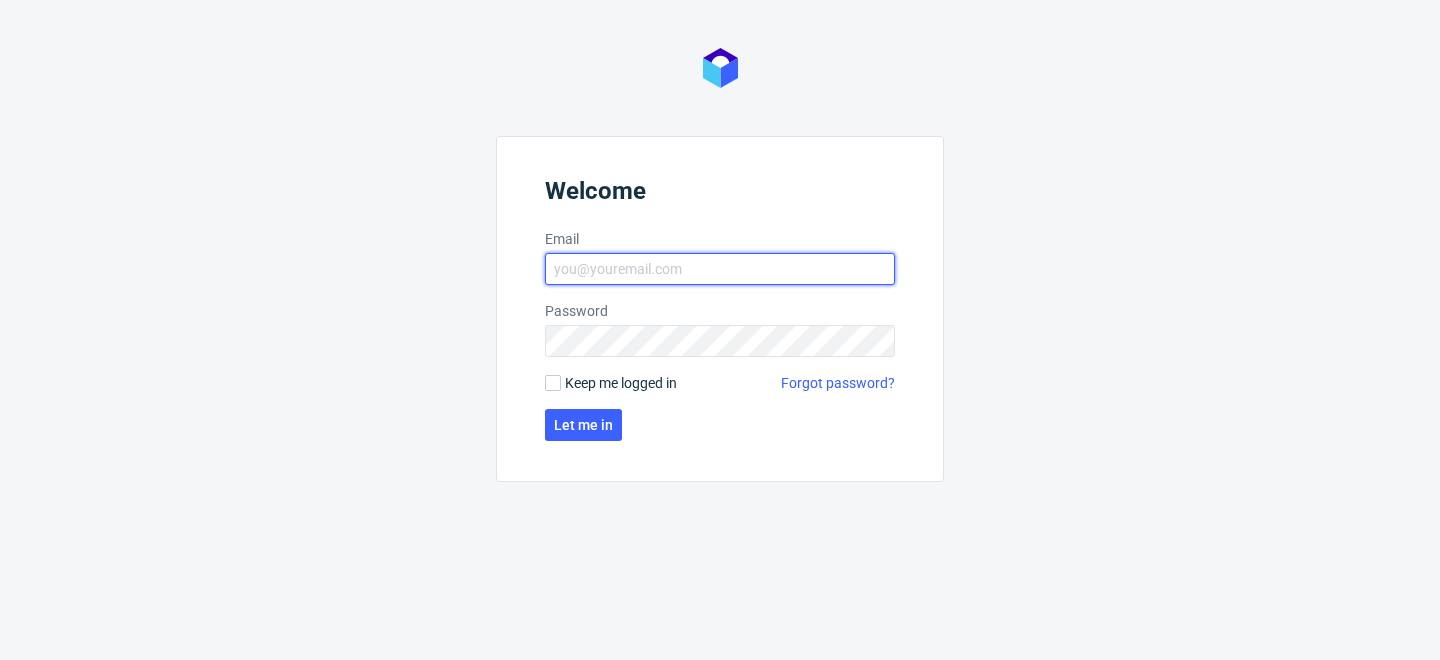 type on "[PERSON_NAME][EMAIL_ADDRESS][PERSON_NAME][DOMAIN_NAME]" 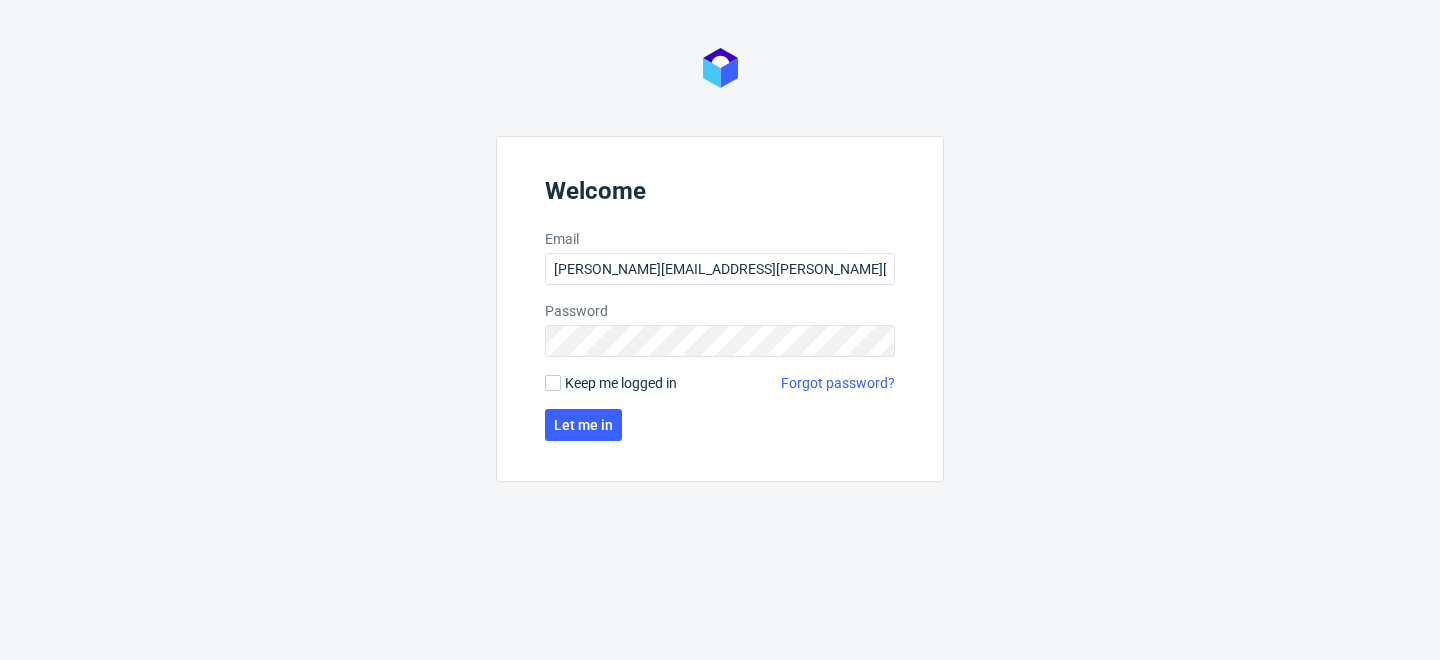 click on "Keep me logged in" at bounding box center (621, 383) 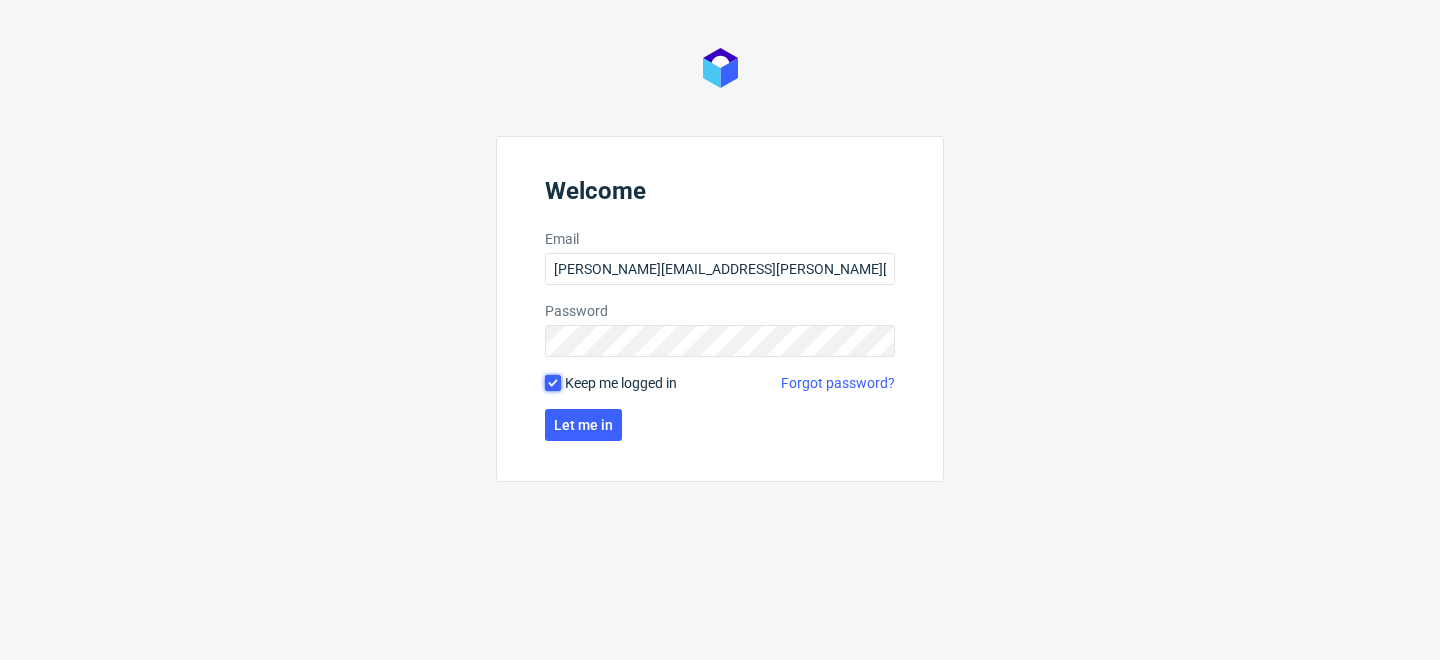 checkbox on "true" 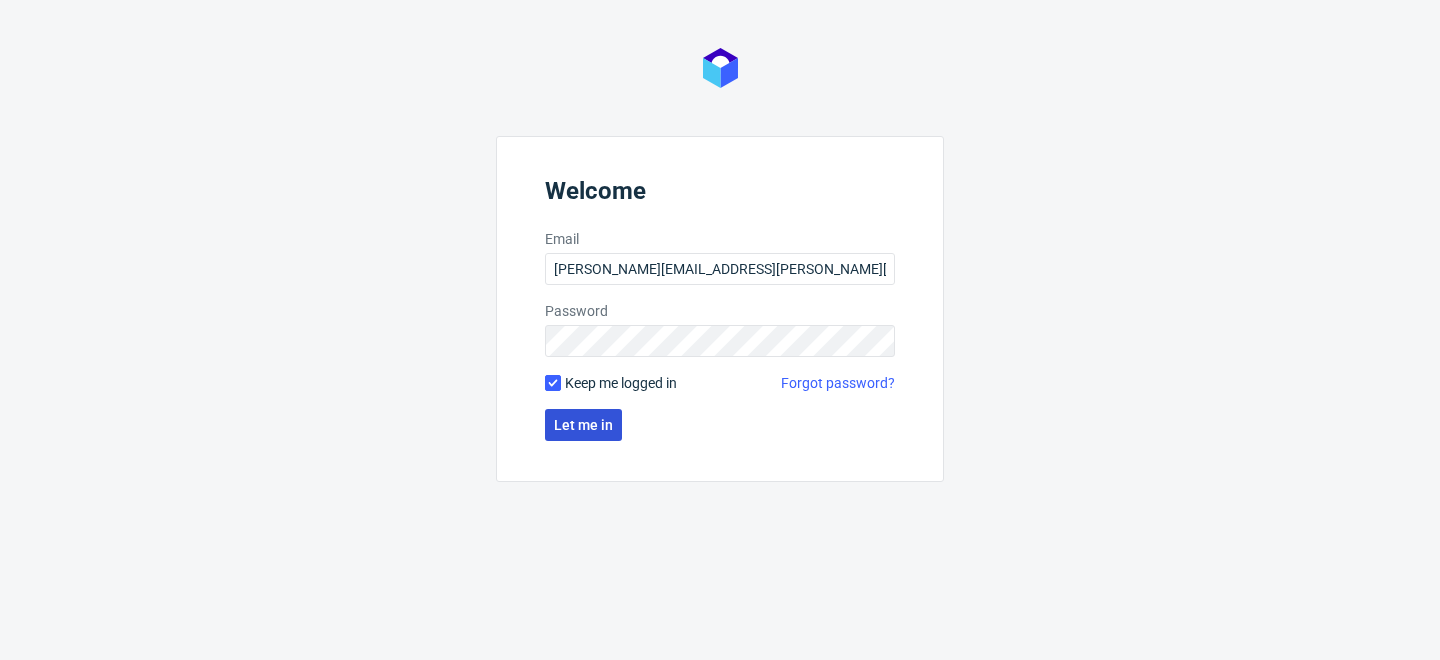 click on "Let me in" at bounding box center (583, 425) 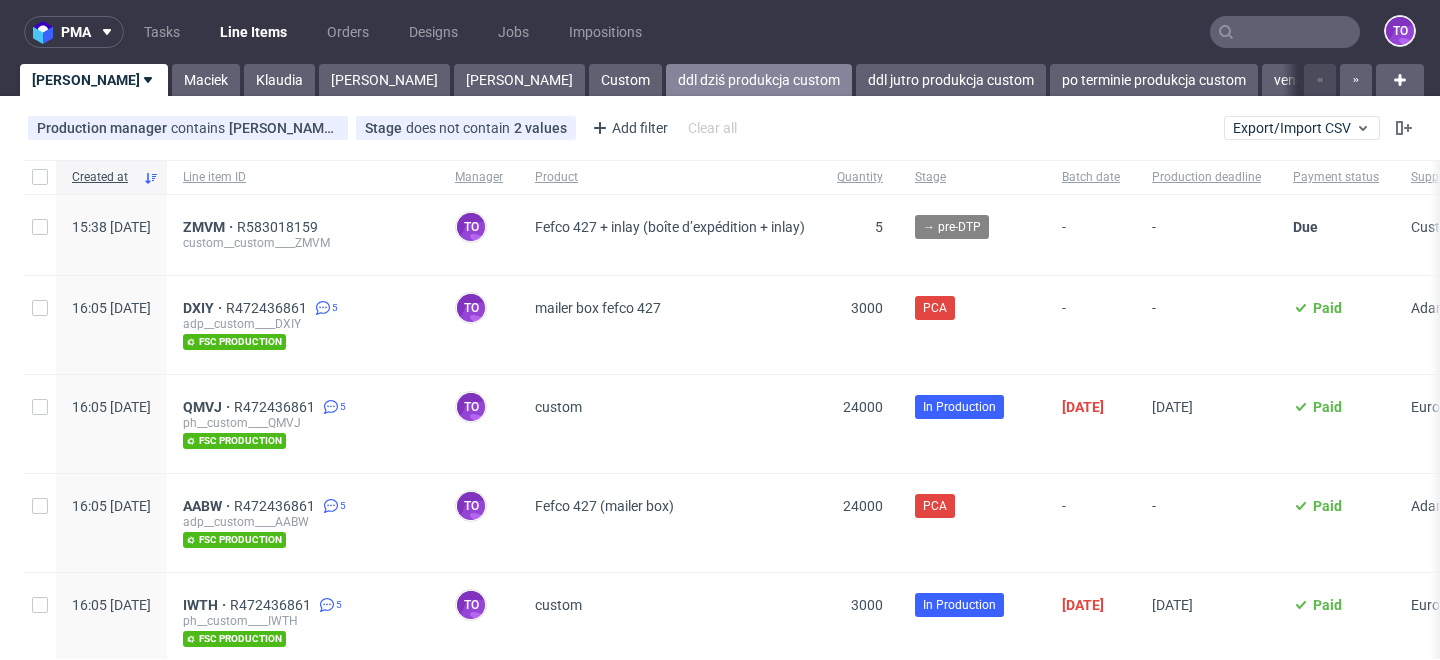 click on "ddl dziś produkcja custom" at bounding box center (759, 80) 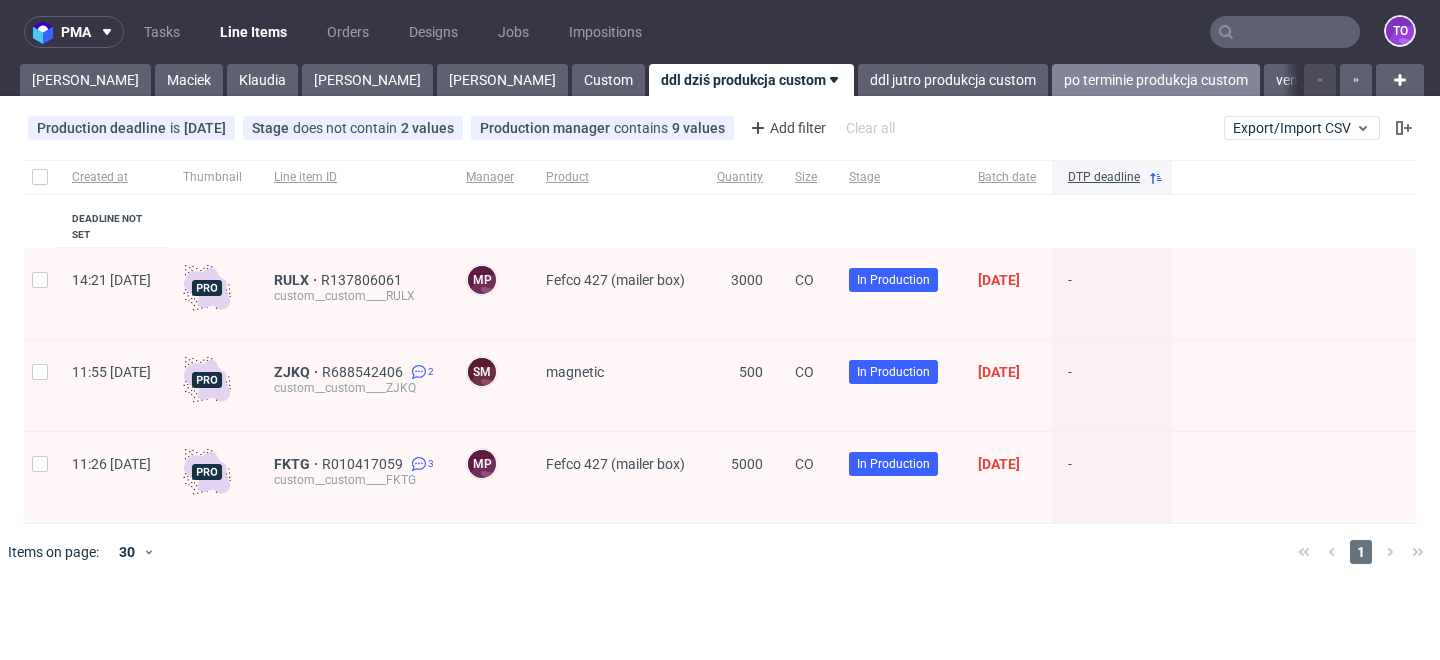 click on "po terminie produkcja custom" at bounding box center (1156, 80) 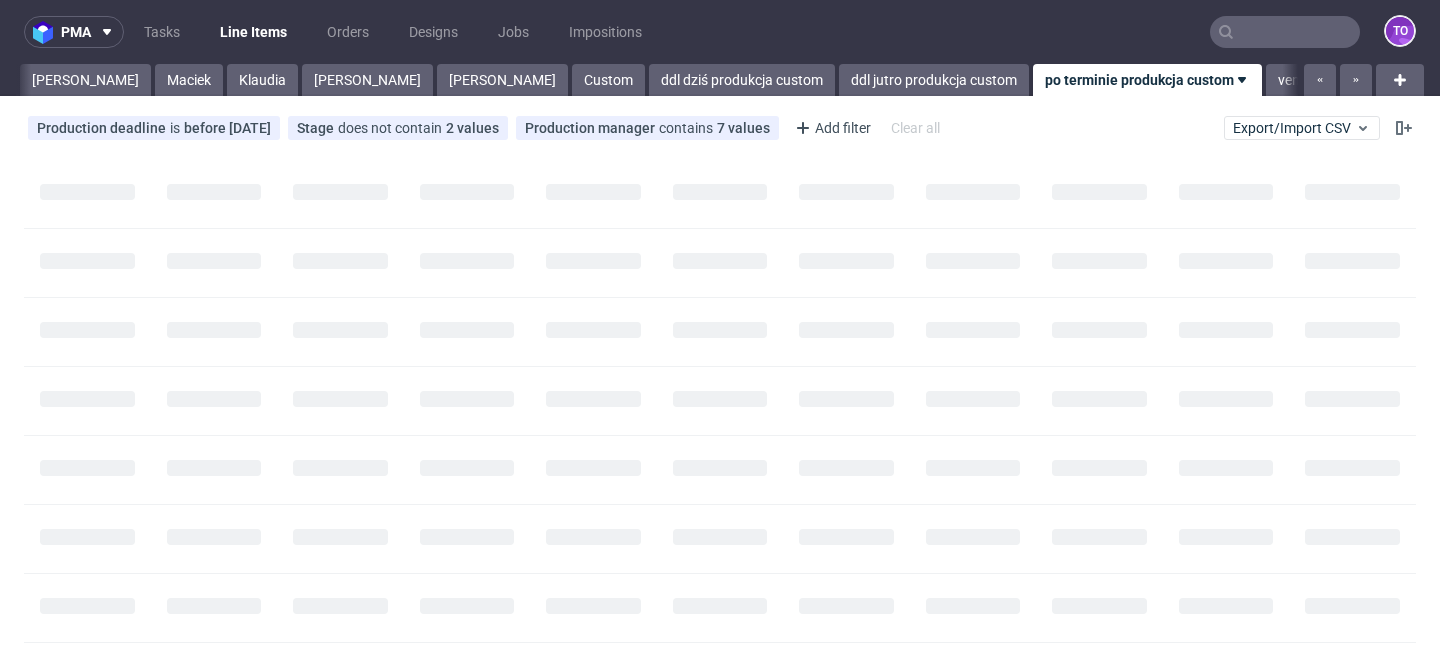 scroll, scrollTop: 0, scrollLeft: 125, axis: horizontal 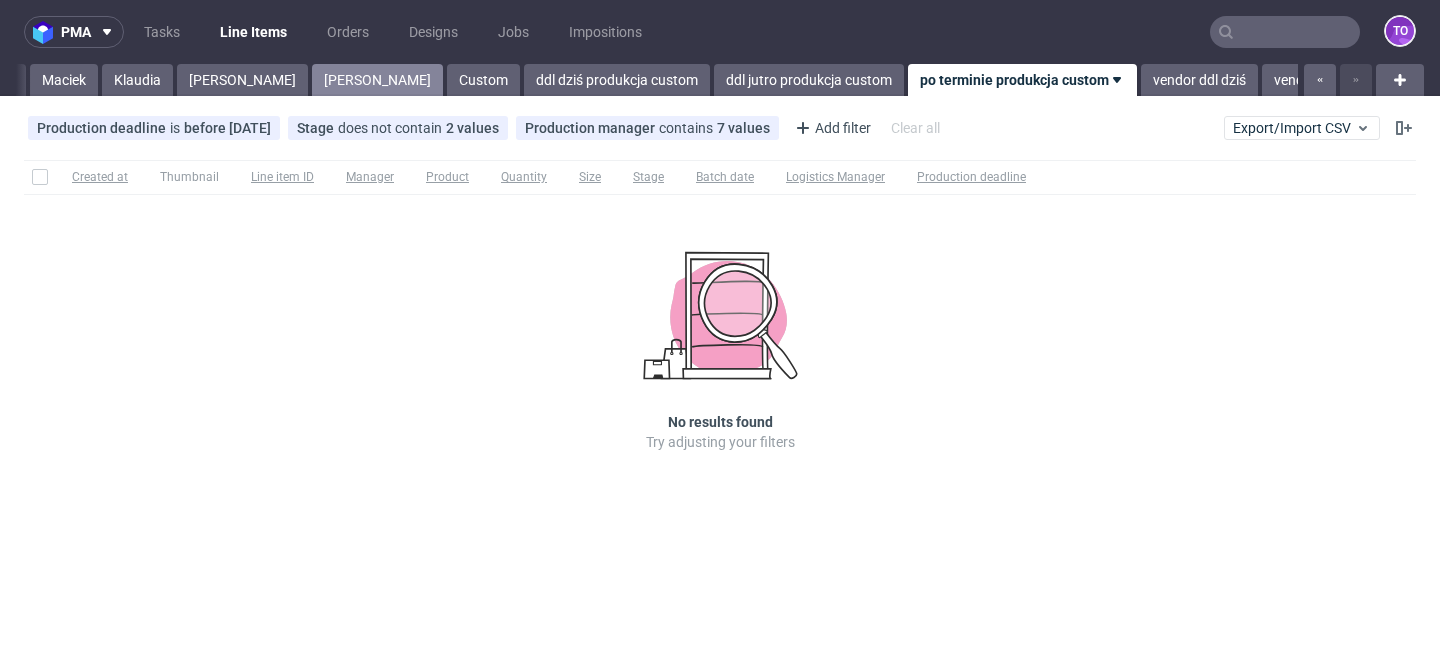 click on "[PERSON_NAME]" at bounding box center [377, 80] 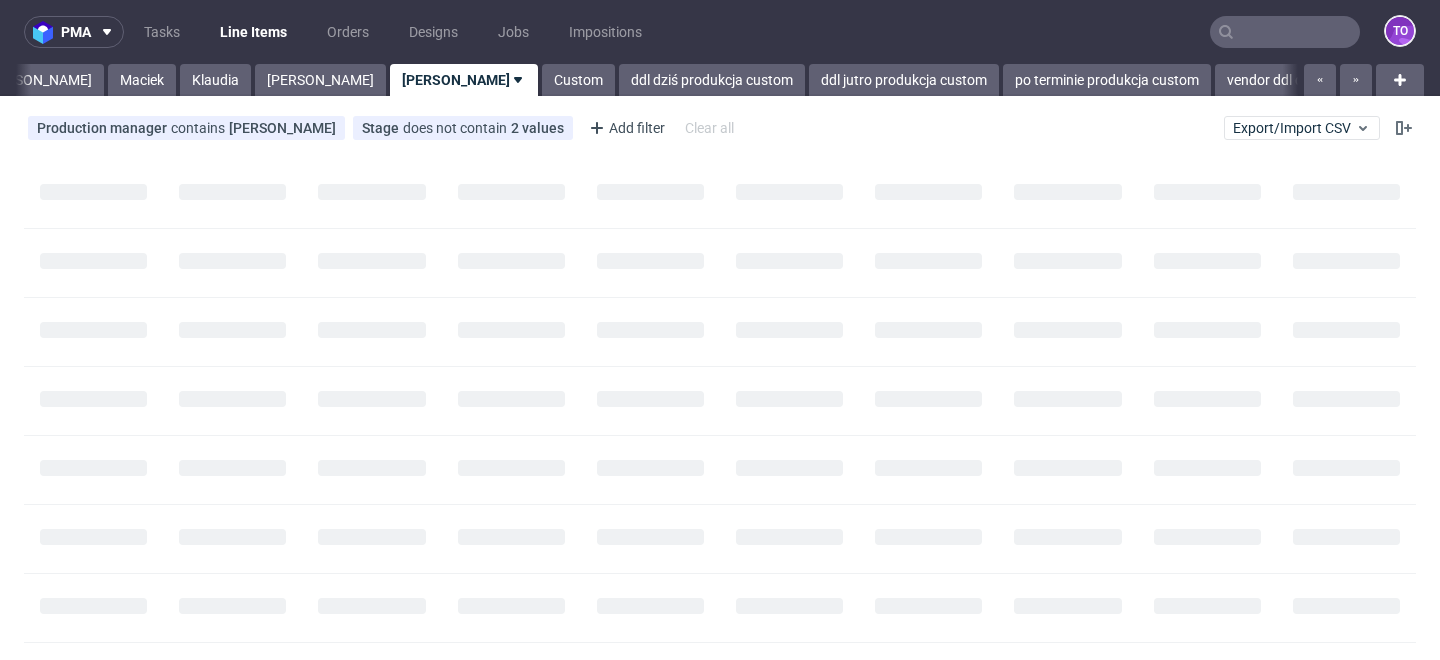 scroll, scrollTop: 0, scrollLeft: 0, axis: both 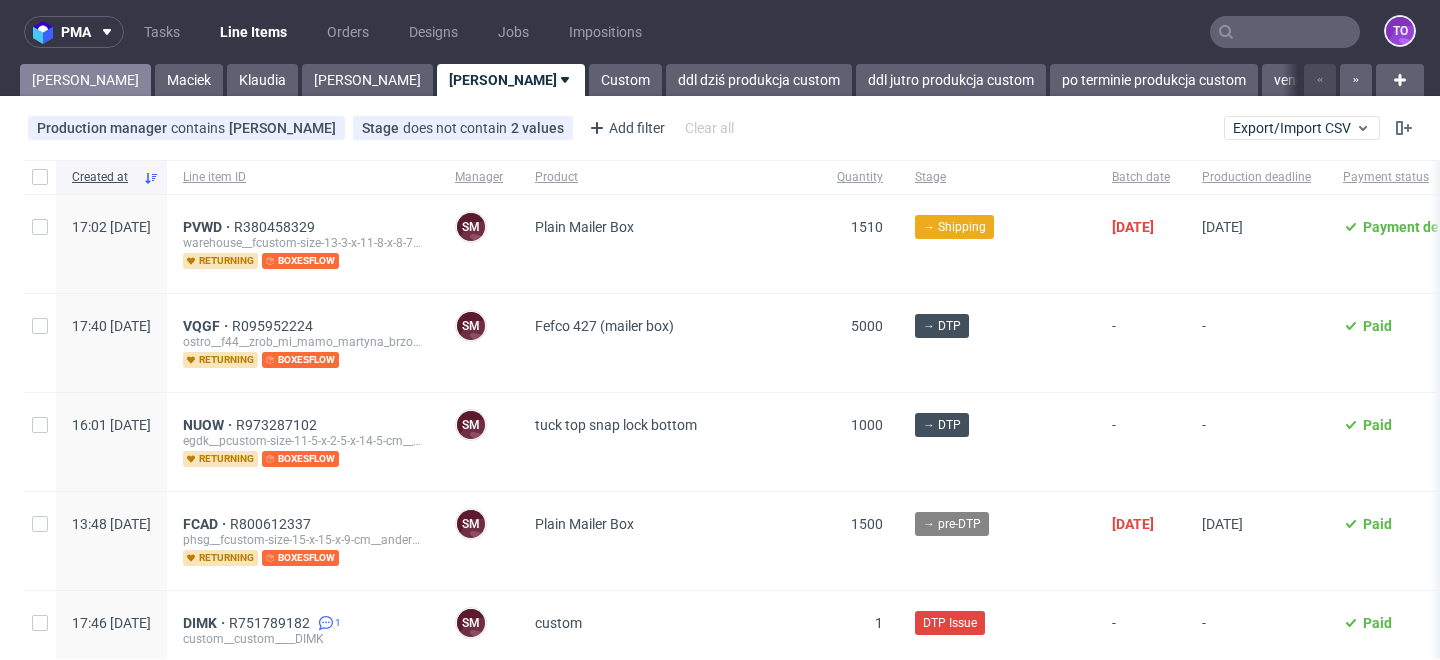 click on "[PERSON_NAME]" at bounding box center (85, 80) 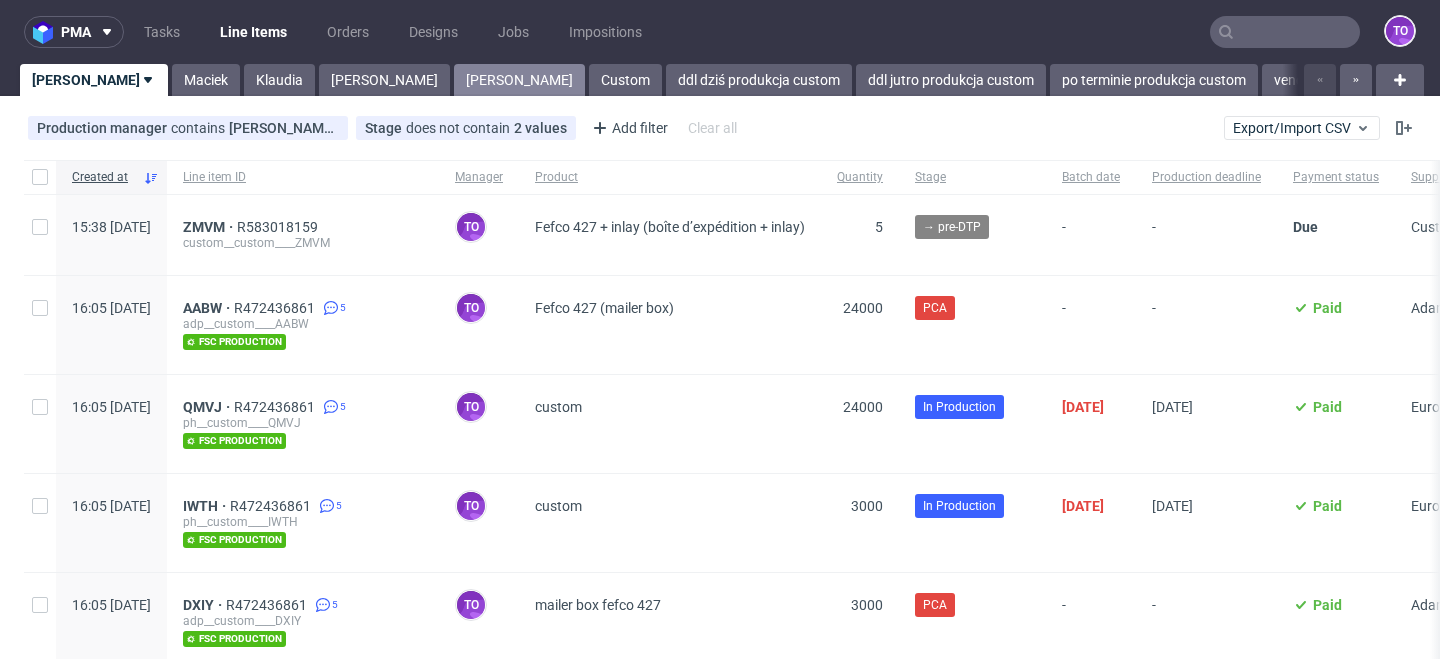 click on "[PERSON_NAME]" at bounding box center (519, 80) 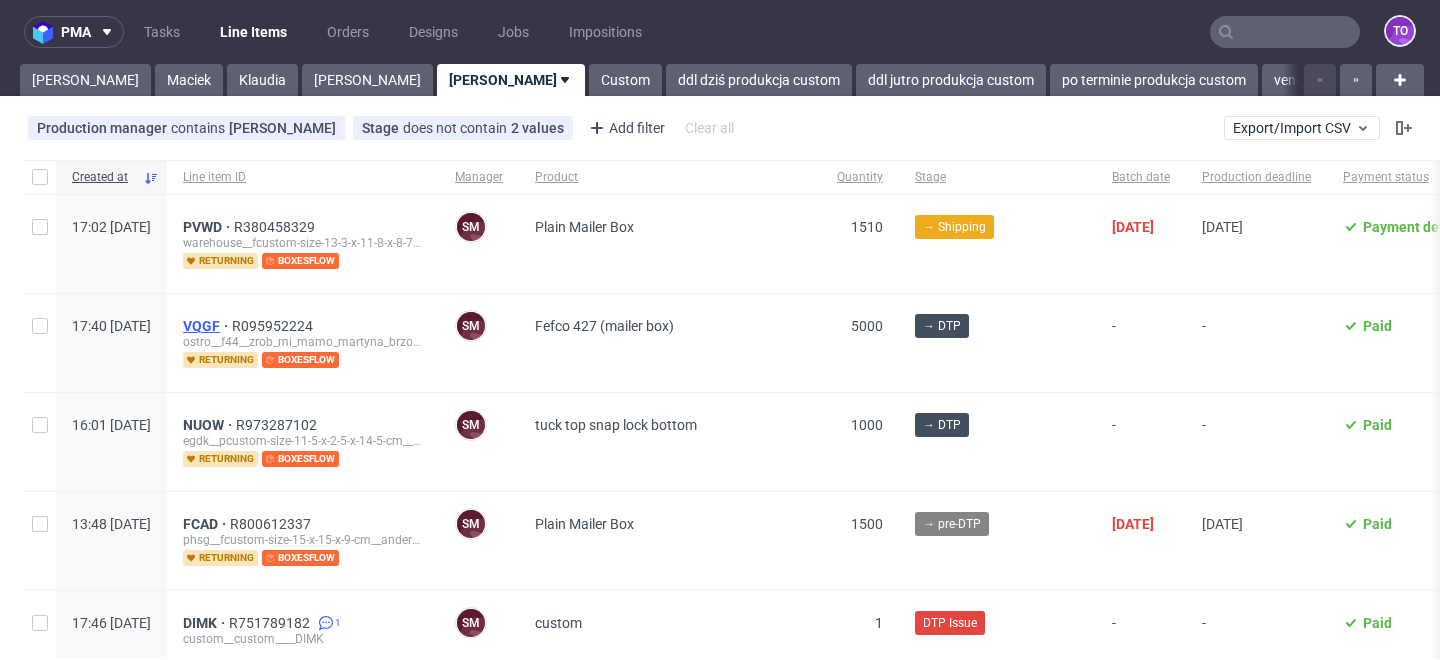 click on "VQGF" at bounding box center [207, 326] 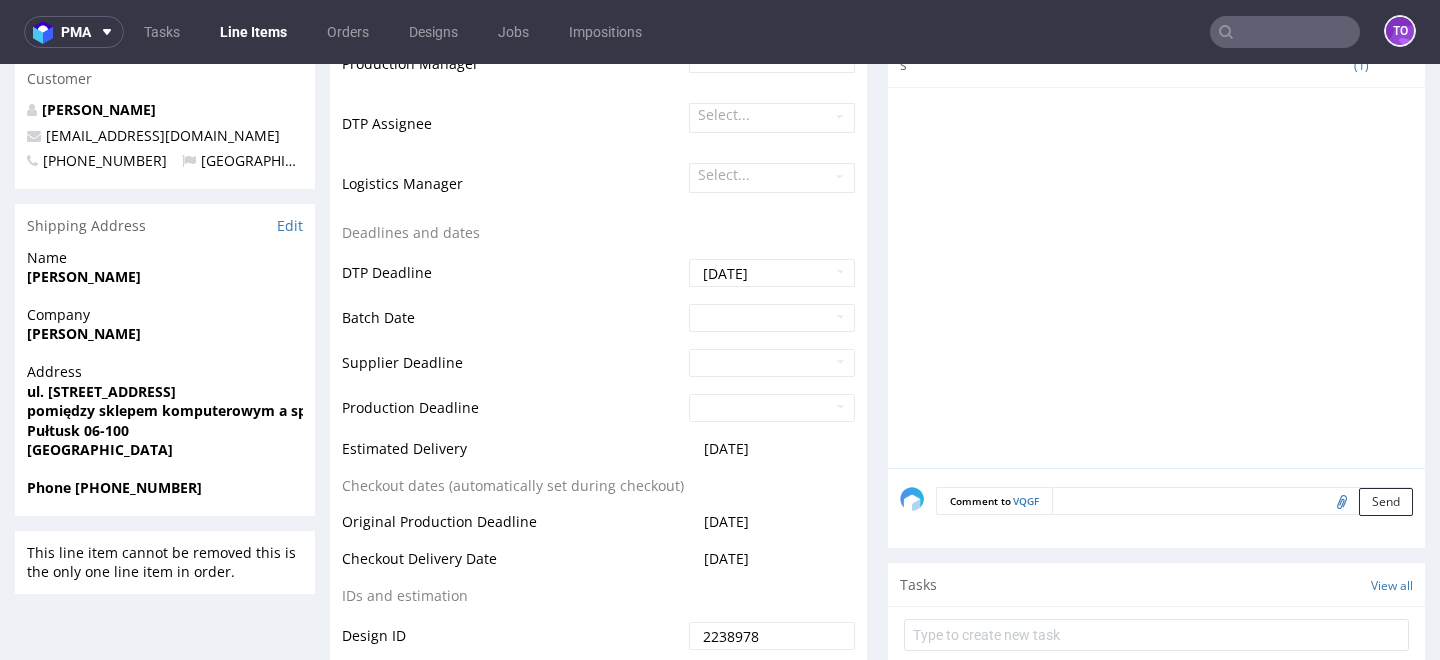 scroll, scrollTop: 660, scrollLeft: 0, axis: vertical 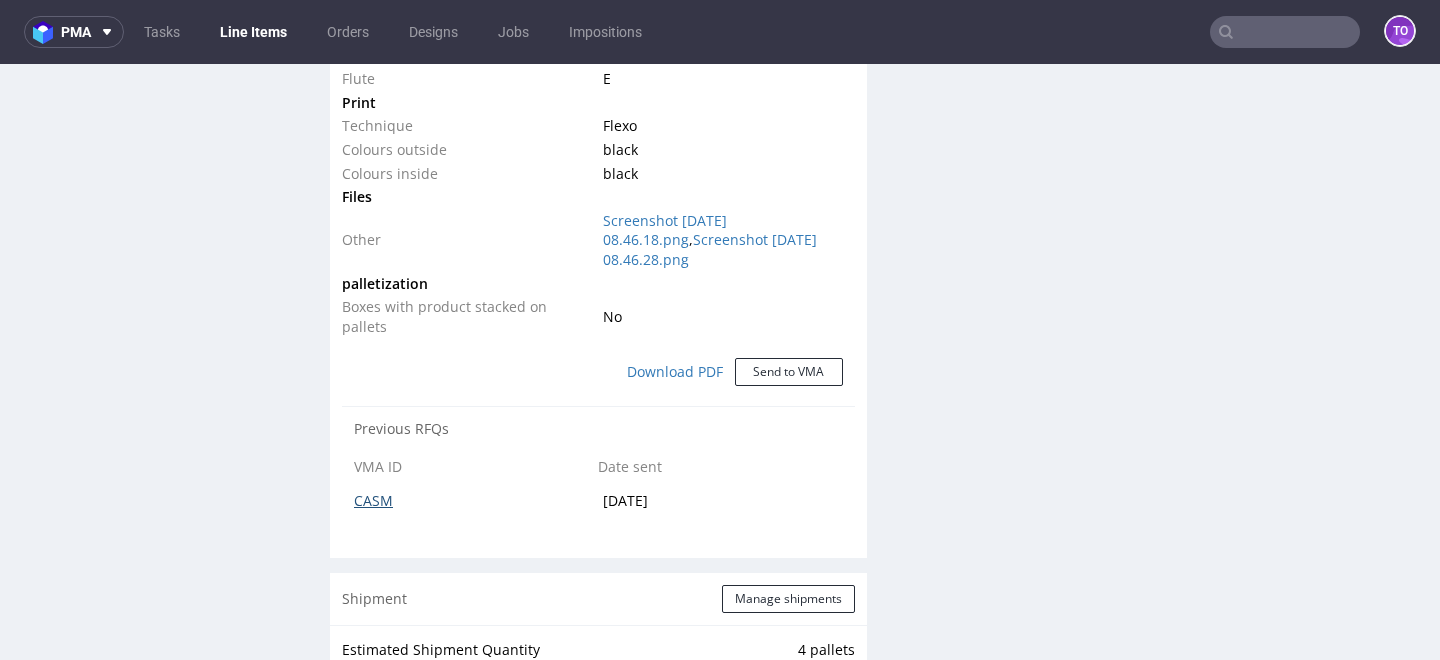 click on "CASM" 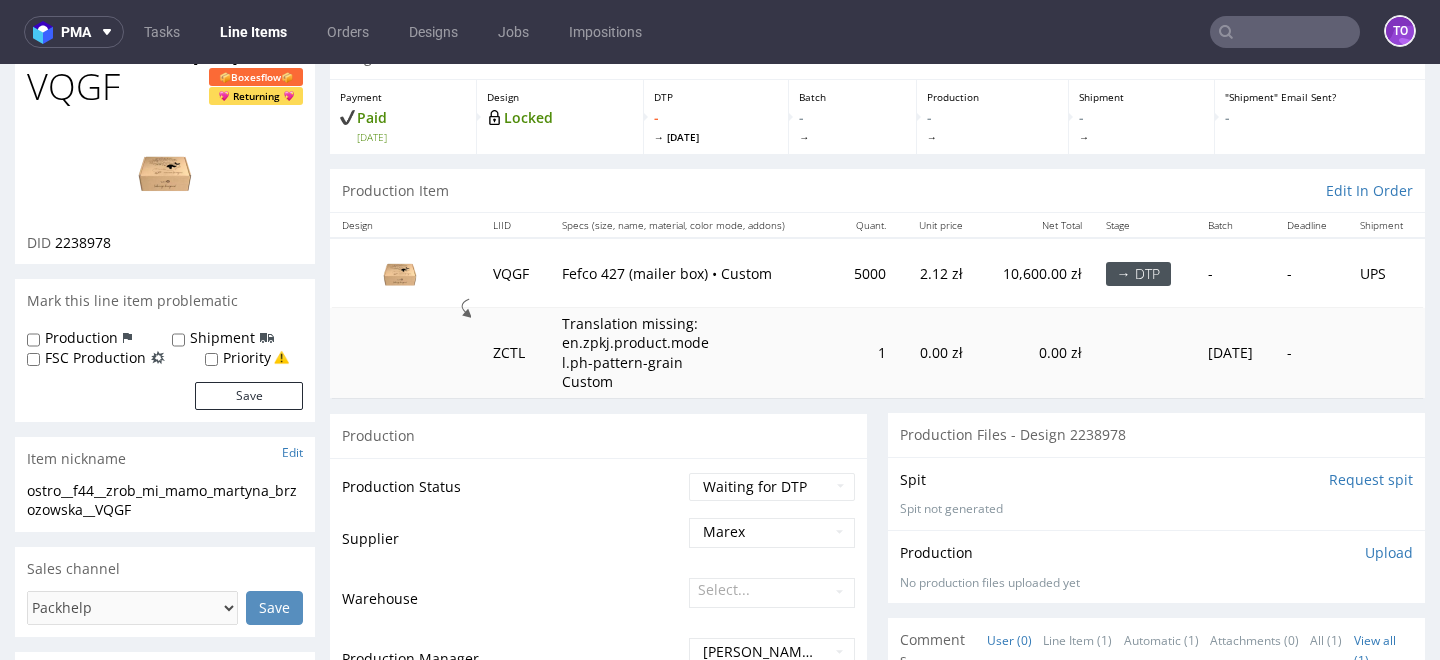 scroll, scrollTop: 241, scrollLeft: 0, axis: vertical 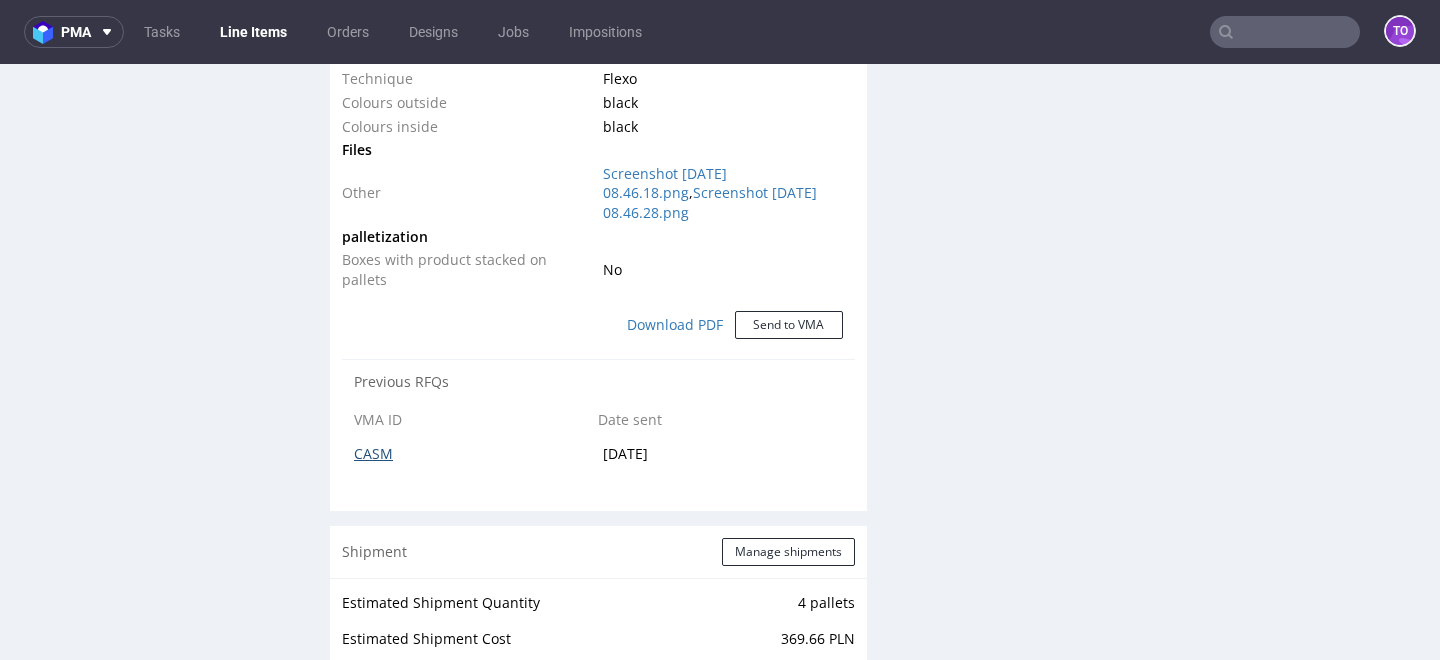 click on "CASM" 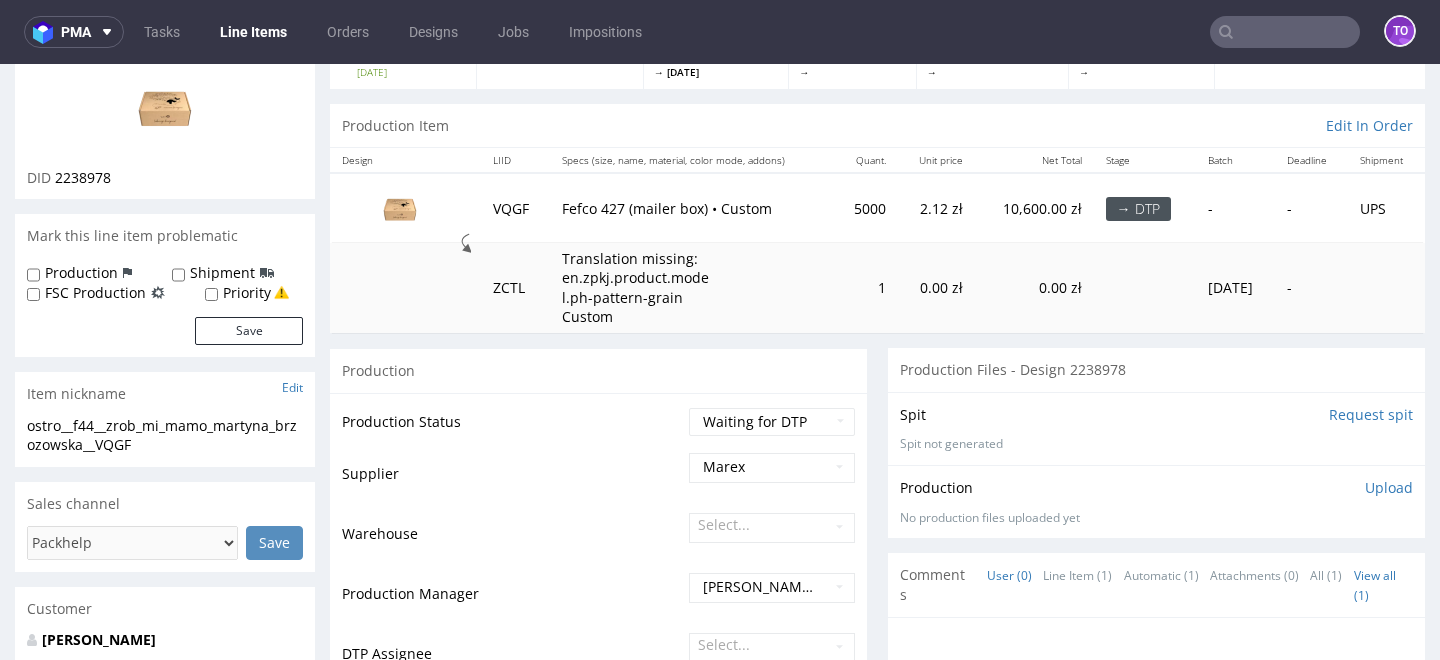 scroll, scrollTop: 0, scrollLeft: 0, axis: both 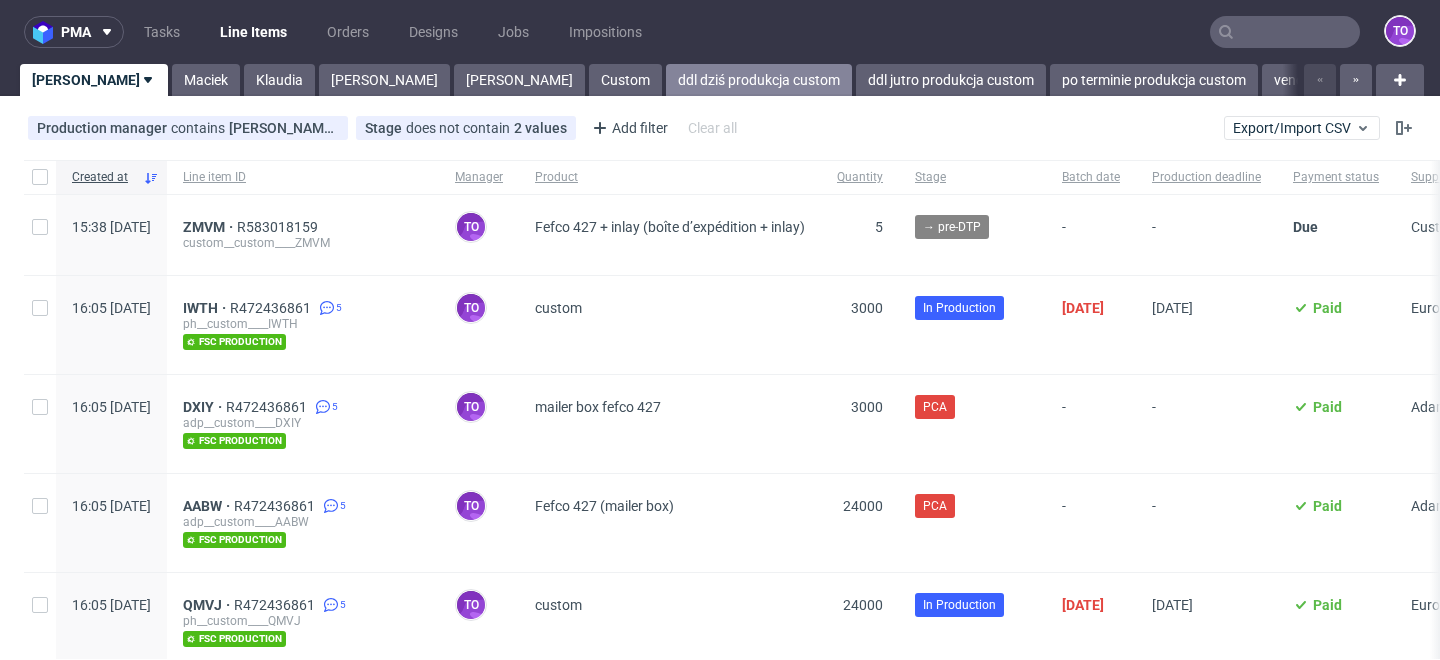 click on "ddl dziś produkcja custom" at bounding box center [759, 80] 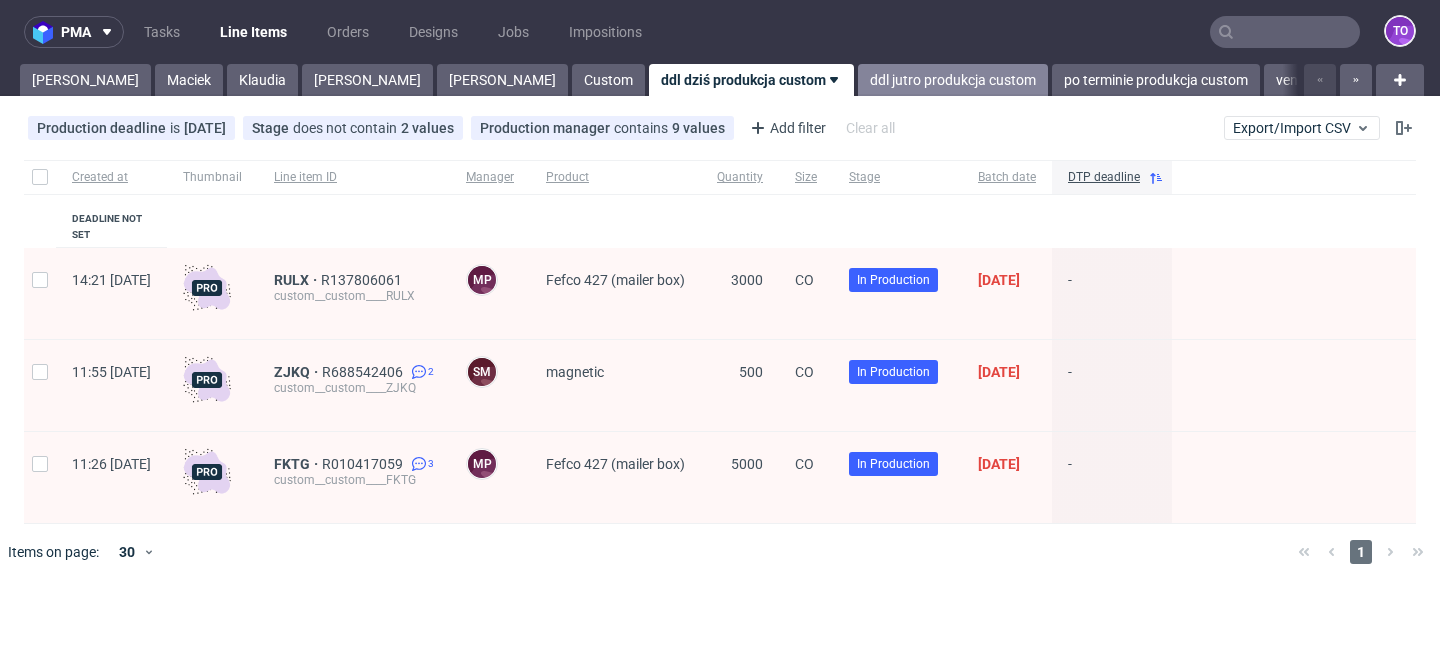 click on "ddl jutro produkcja custom" at bounding box center (953, 80) 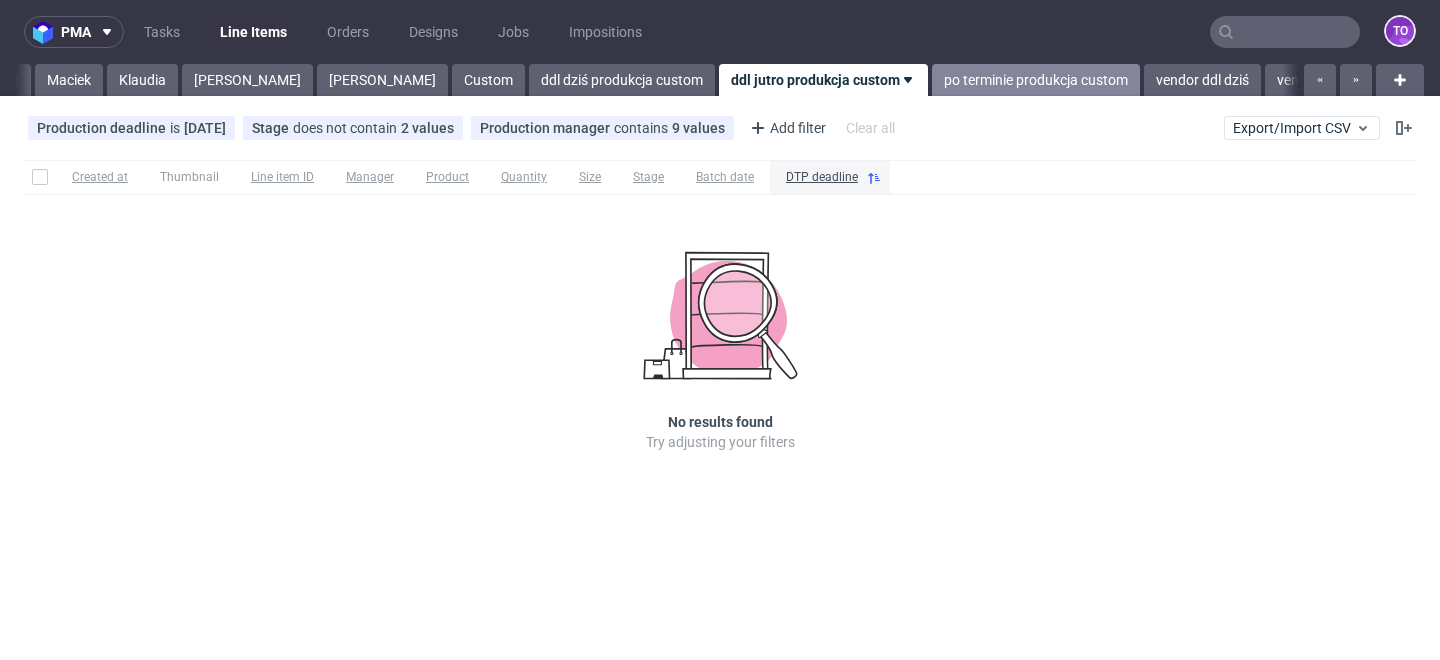 click on "po terminie produkcja custom" at bounding box center (1036, 80) 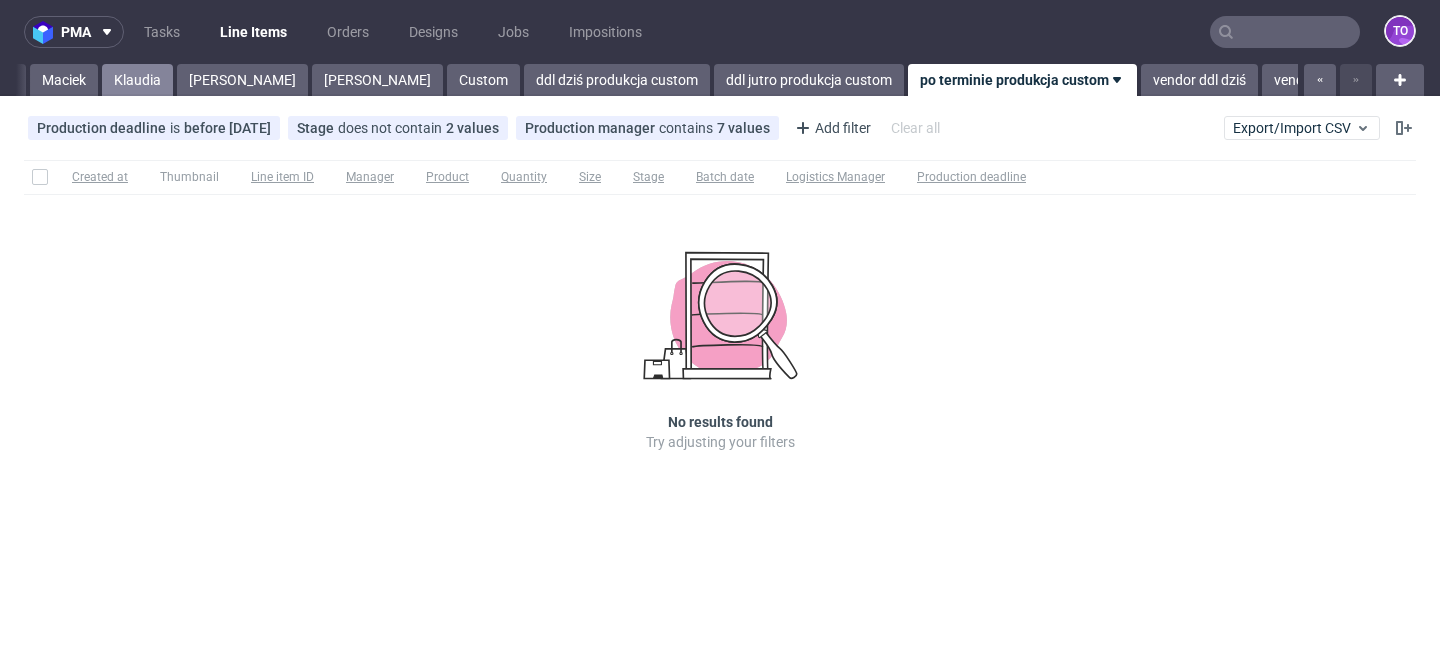click on "Klaudia" at bounding box center [137, 80] 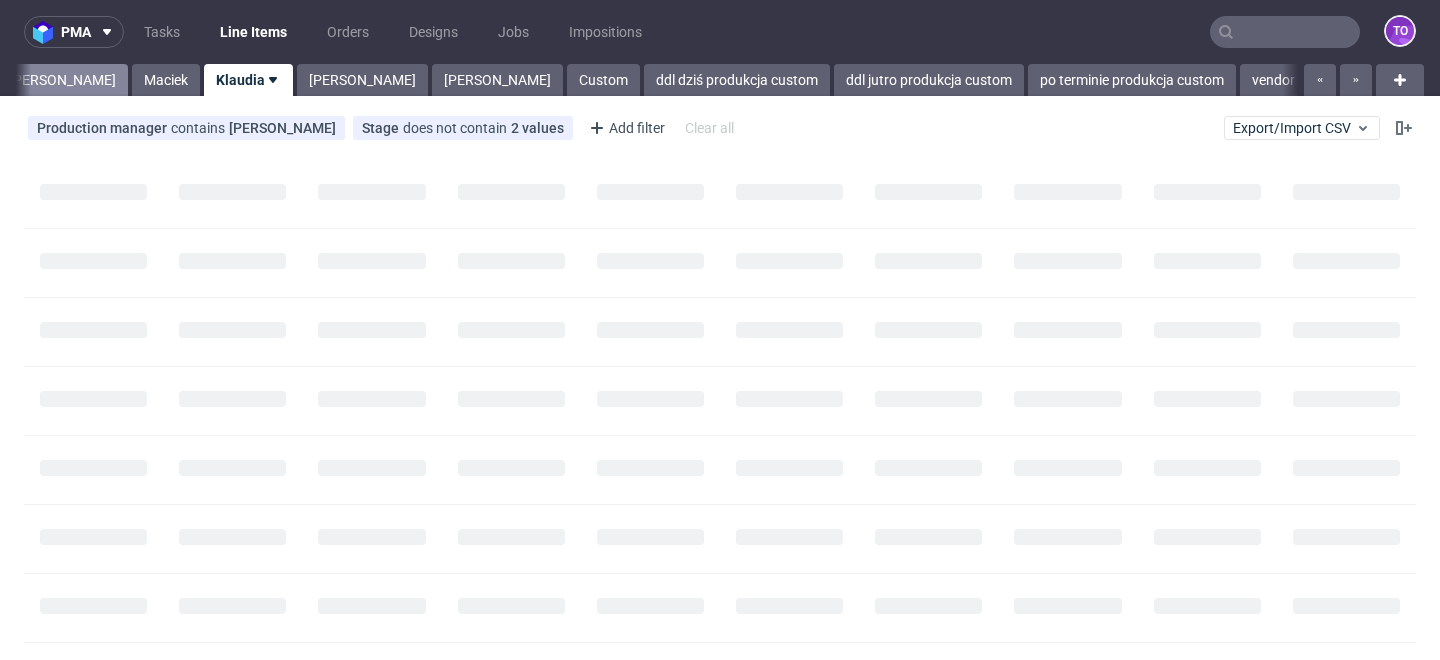 scroll, scrollTop: 0, scrollLeft: 0, axis: both 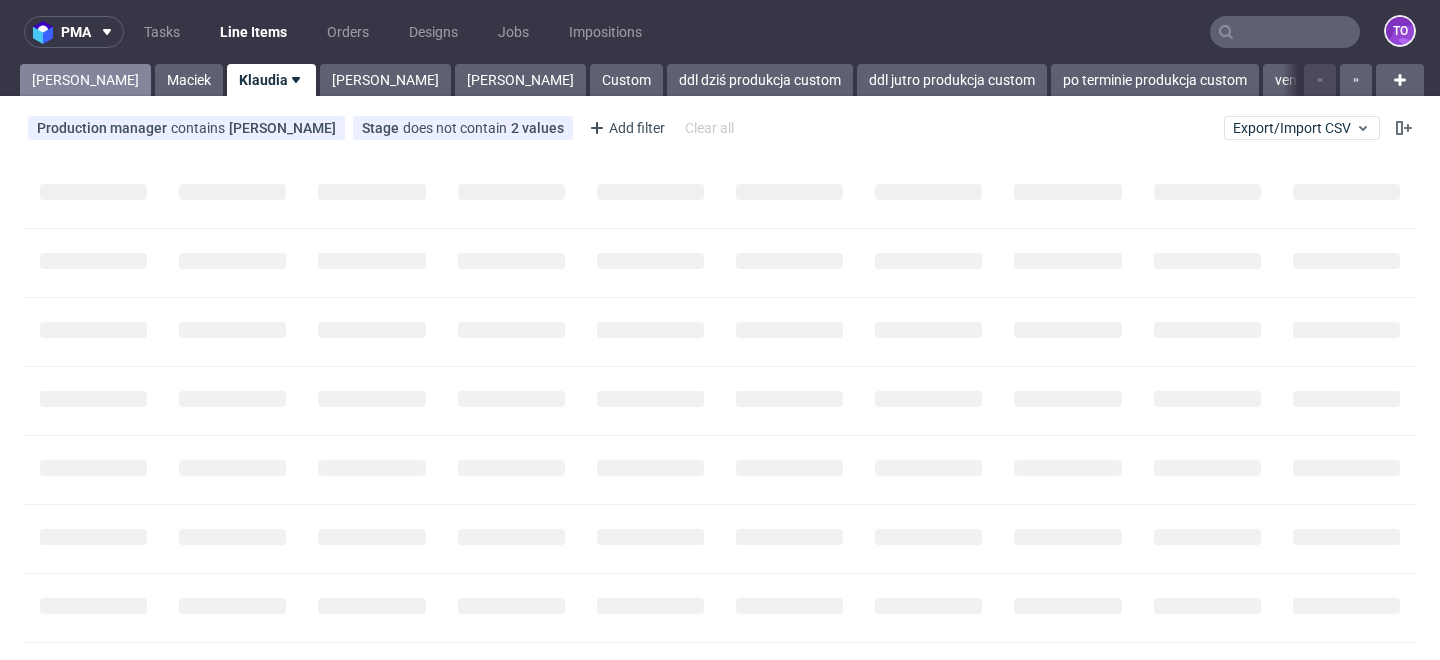 click on "[PERSON_NAME]" at bounding box center [85, 80] 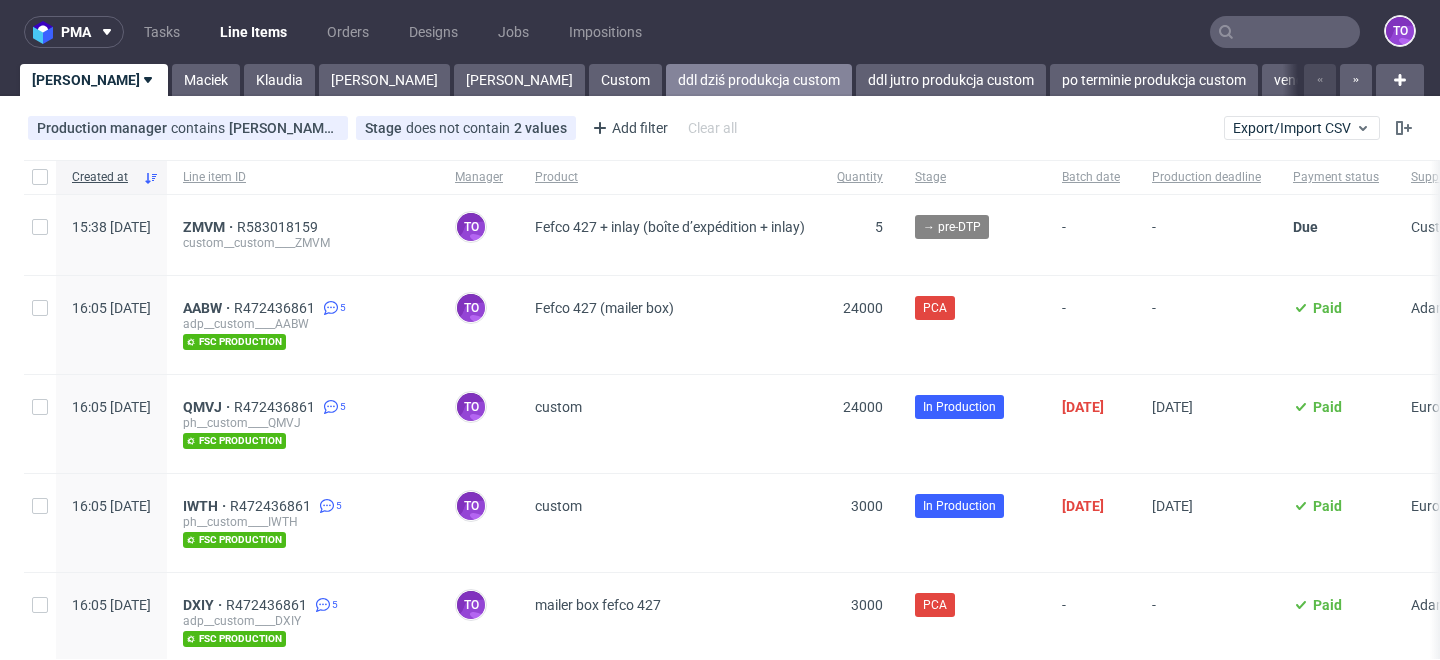 click on "ddl dziś produkcja custom" at bounding box center (759, 80) 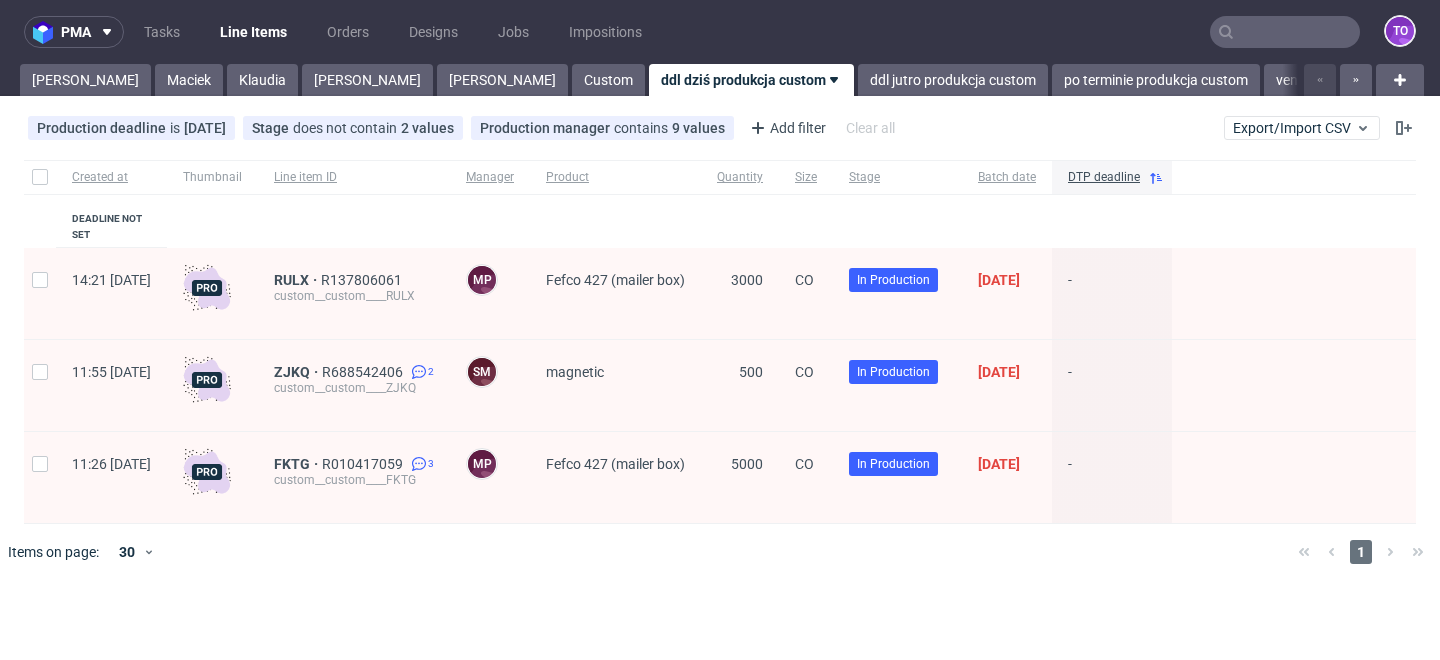 click on "pma Tasks Line Items Orders Designs Jobs Impositions to" at bounding box center (720, 32) 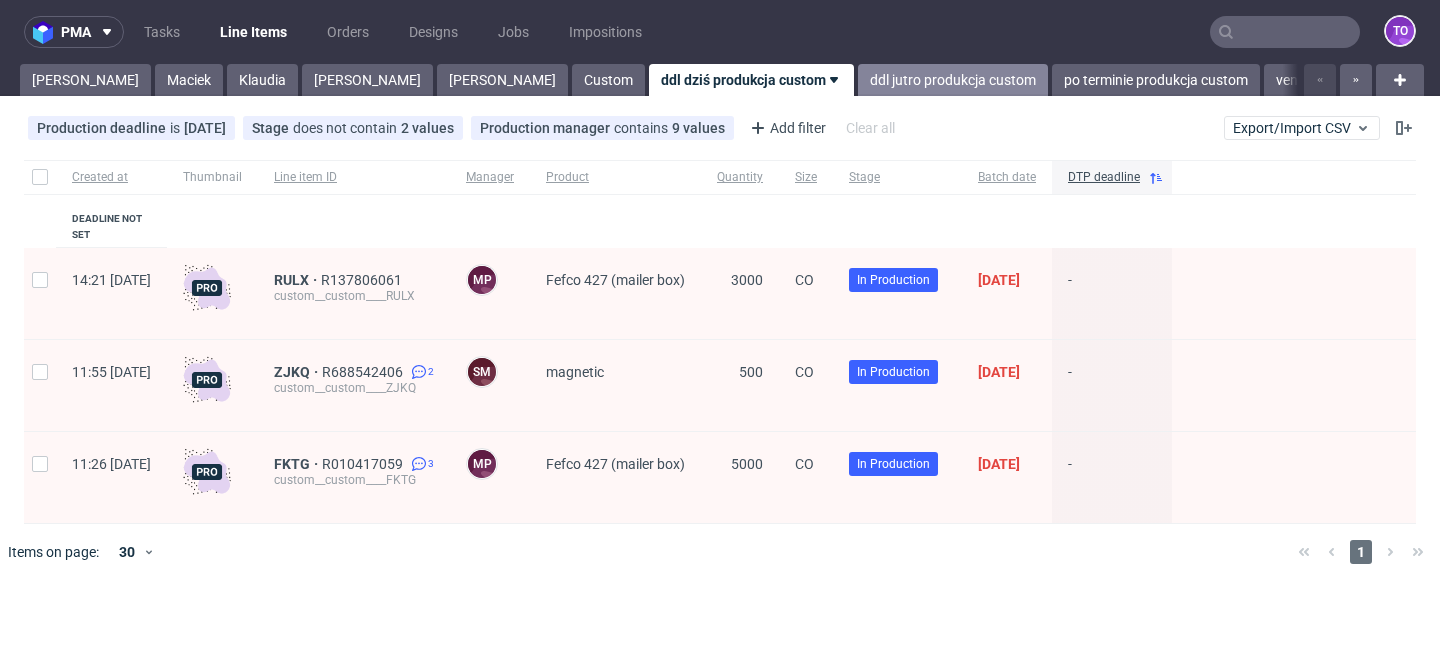 click on "ddl jutro produkcja custom" at bounding box center [953, 80] 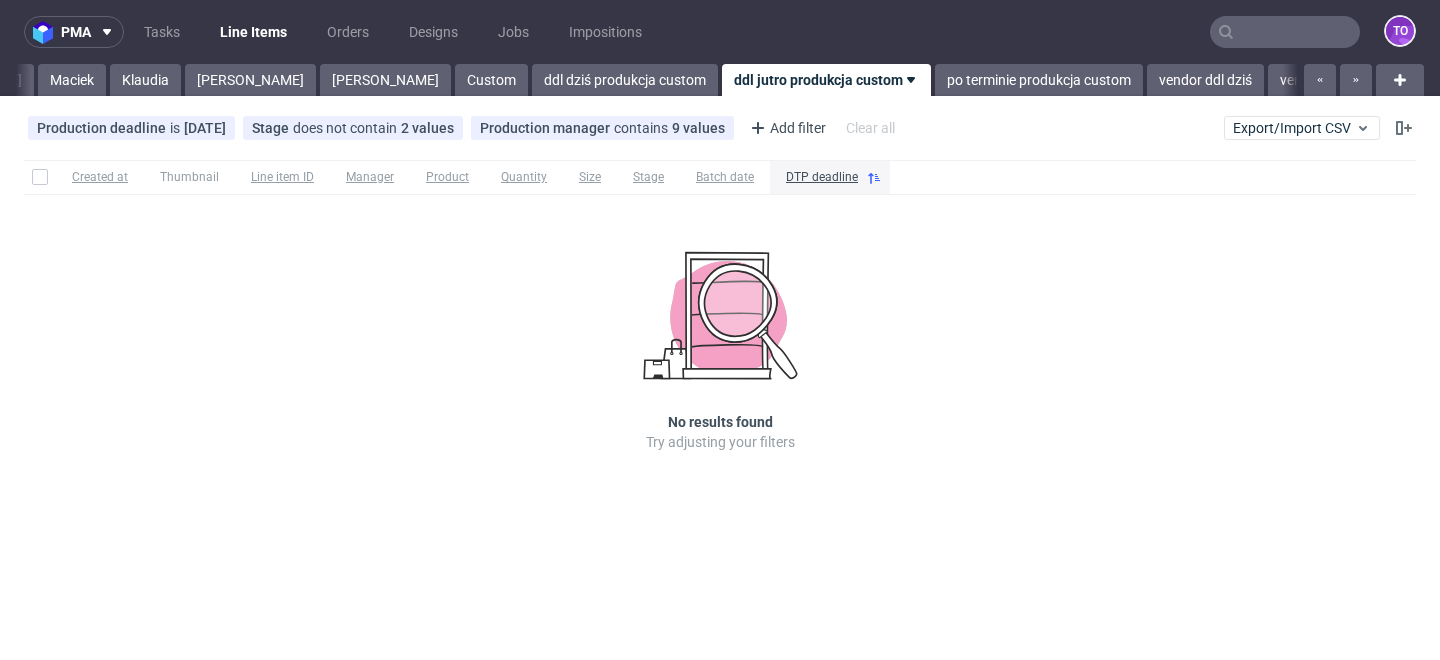 scroll, scrollTop: 0, scrollLeft: 120, axis: horizontal 